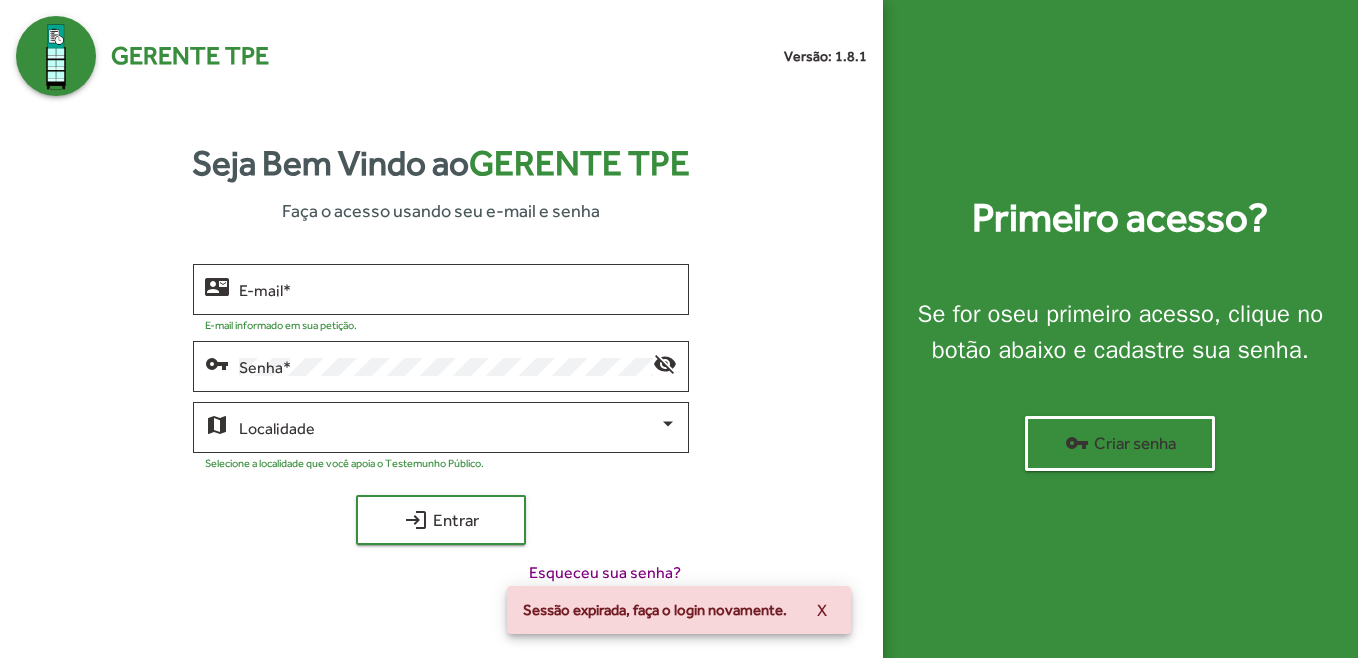 scroll, scrollTop: 0, scrollLeft: 0, axis: both 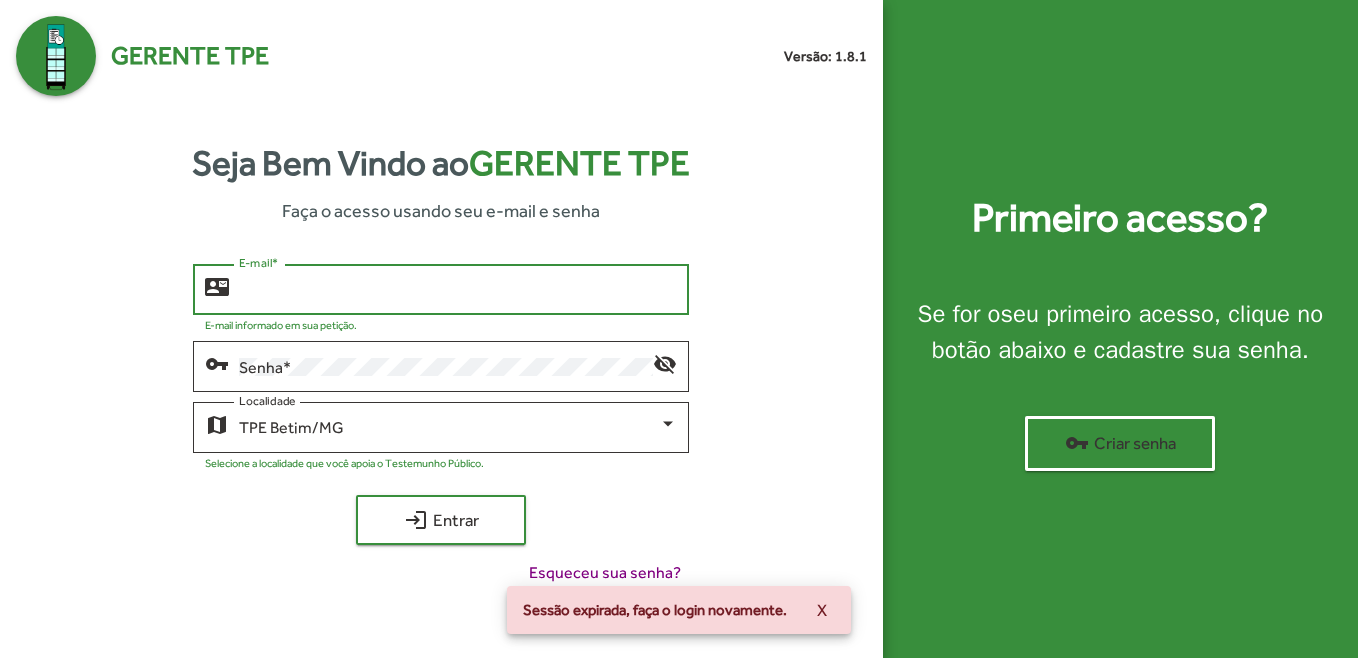 click on "E-mail   *" at bounding box center (458, 290) 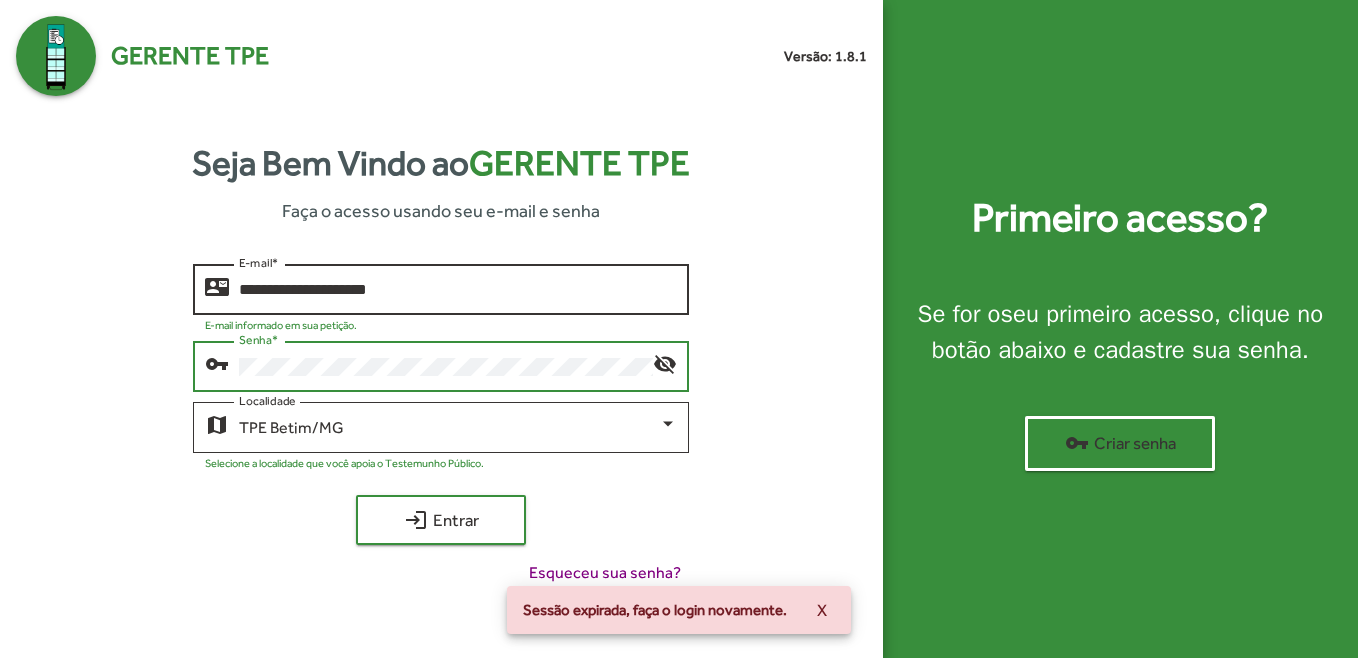 click on "**********" at bounding box center [458, 290] 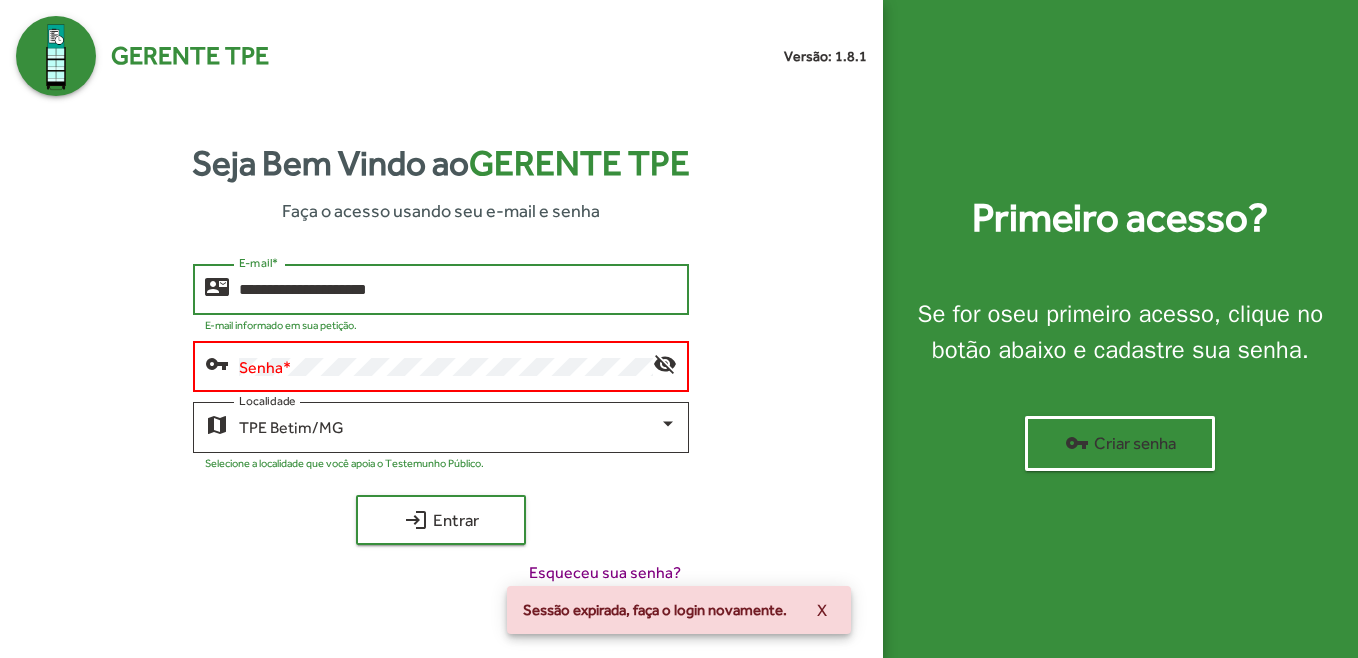 drag, startPoint x: 459, startPoint y: 289, endPoint x: 150, endPoint y: 298, distance: 309.13104 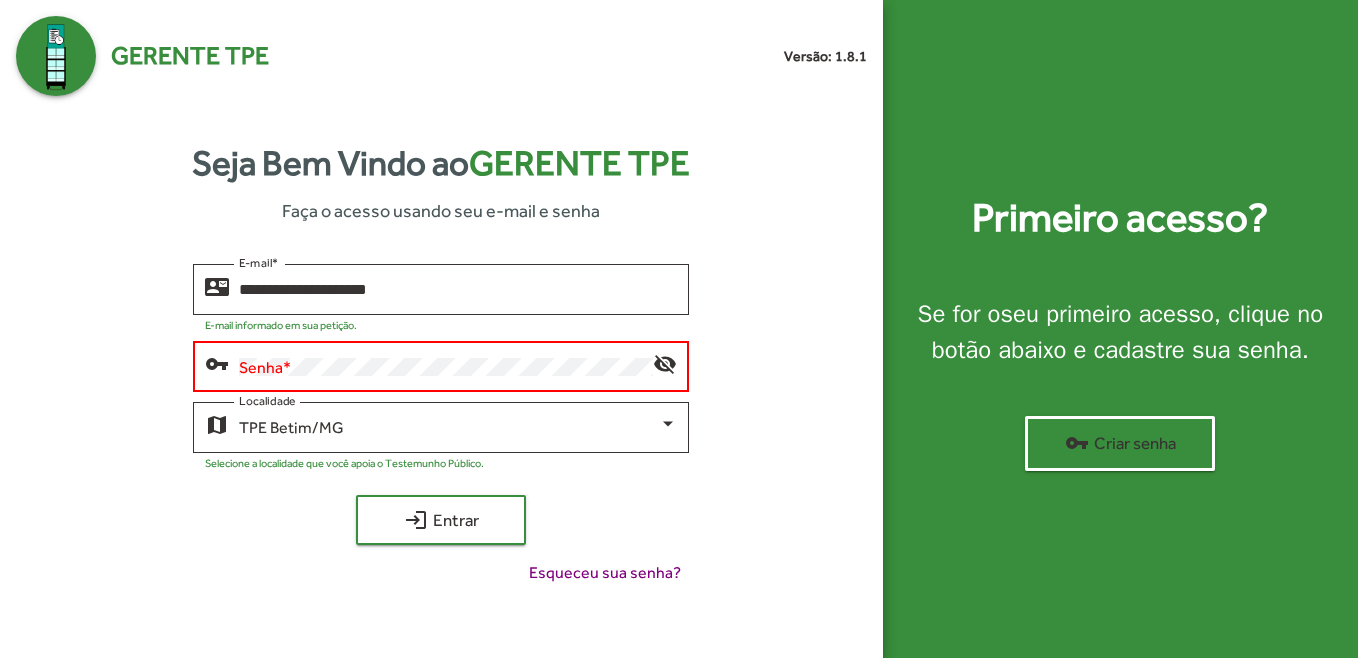 click on "Senha   *" 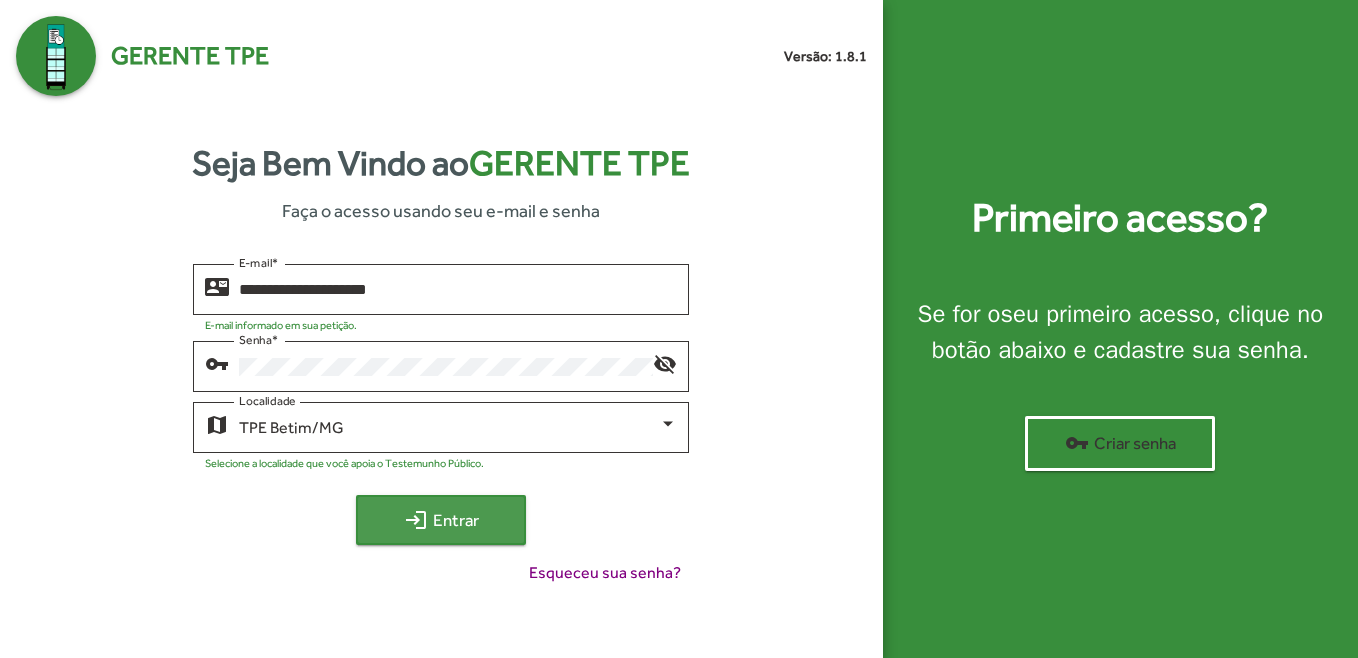 click on "login  Entrar" 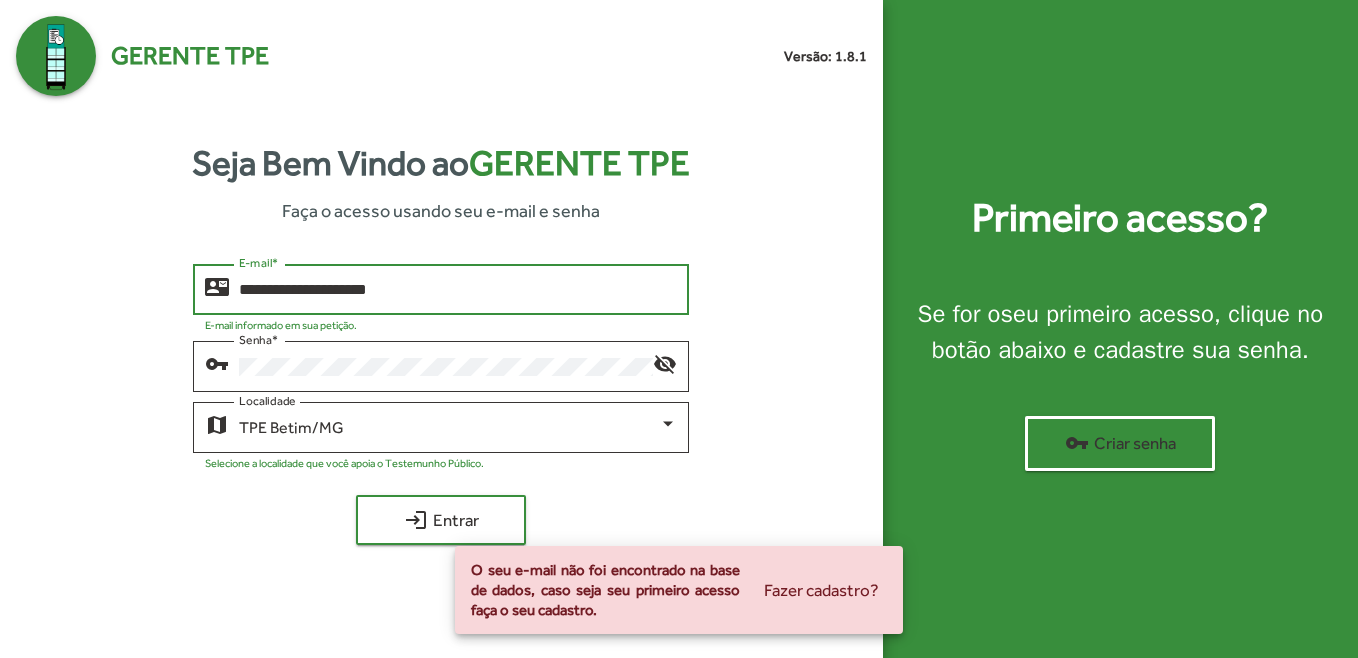 click on "**********" at bounding box center (458, 290) 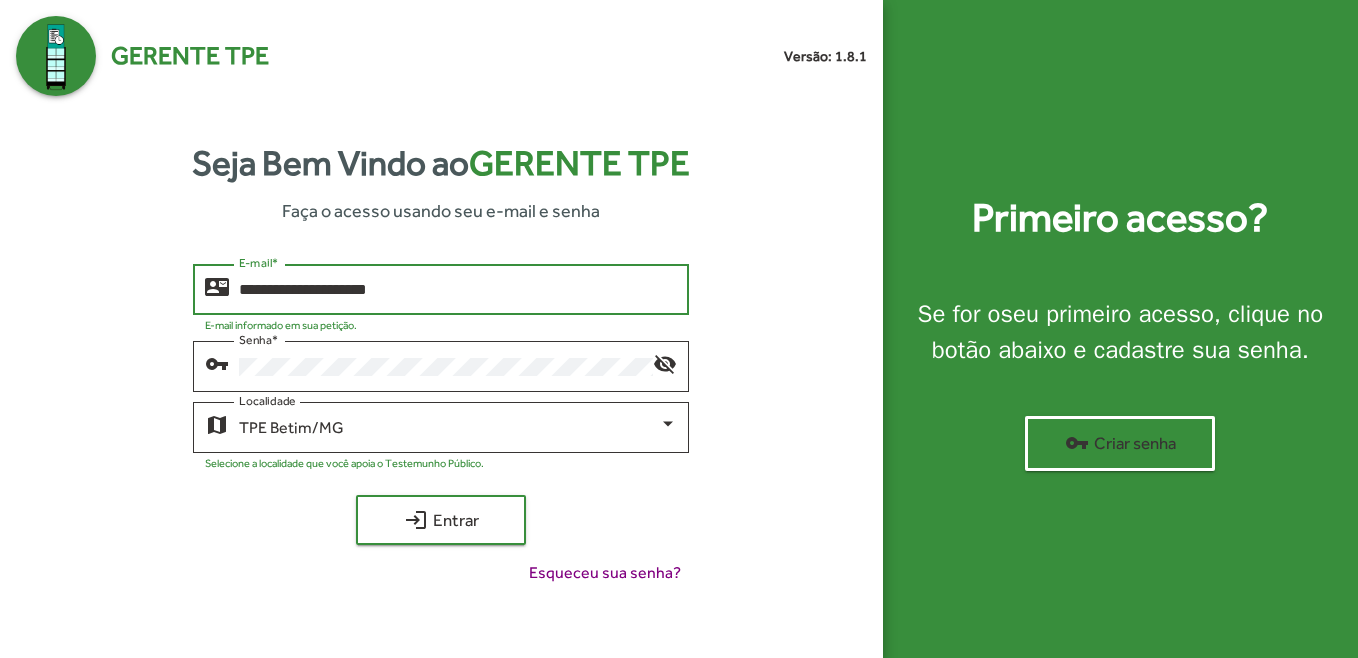 drag, startPoint x: 434, startPoint y: 289, endPoint x: 310, endPoint y: 288, distance: 124.004036 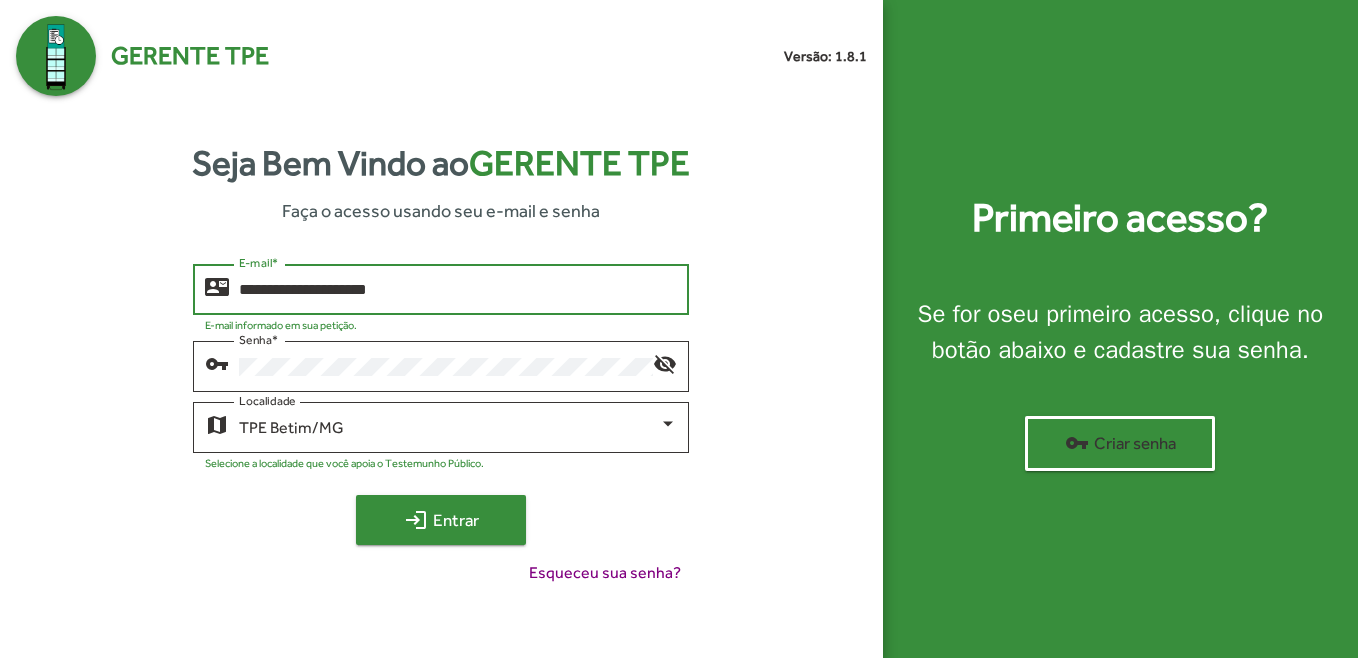 click on "login  Entrar" 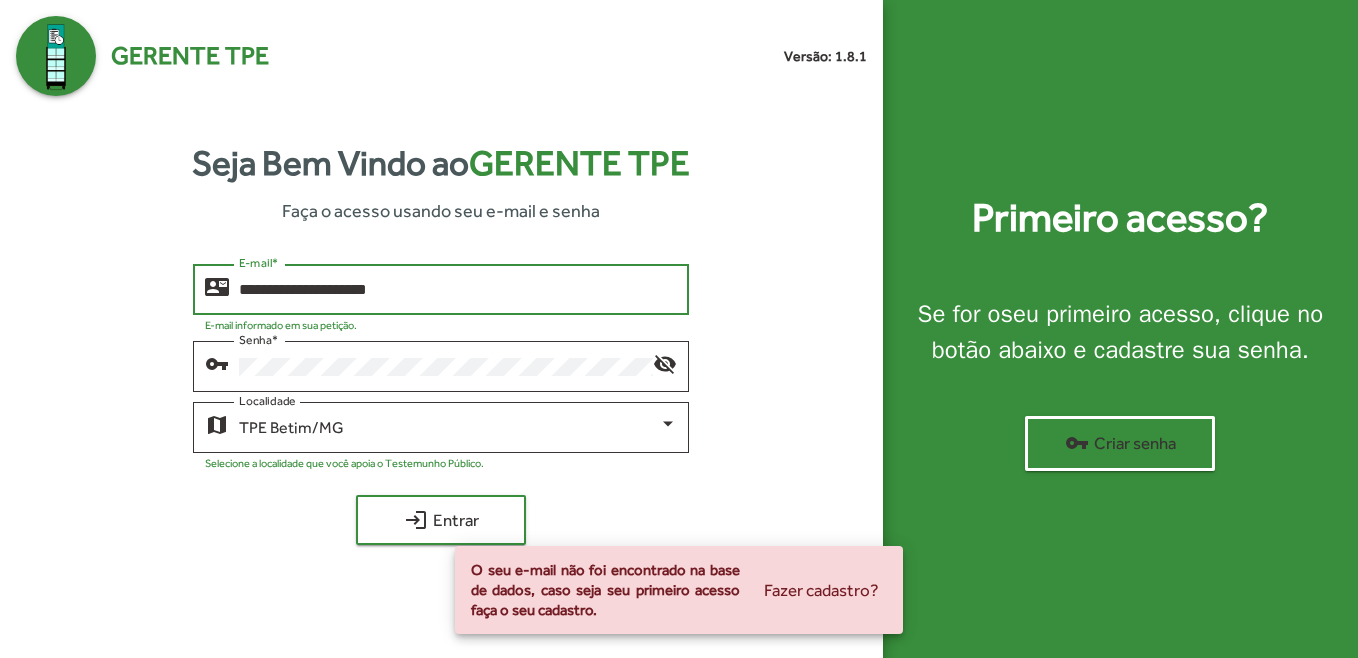 click on "**********" at bounding box center [458, 290] 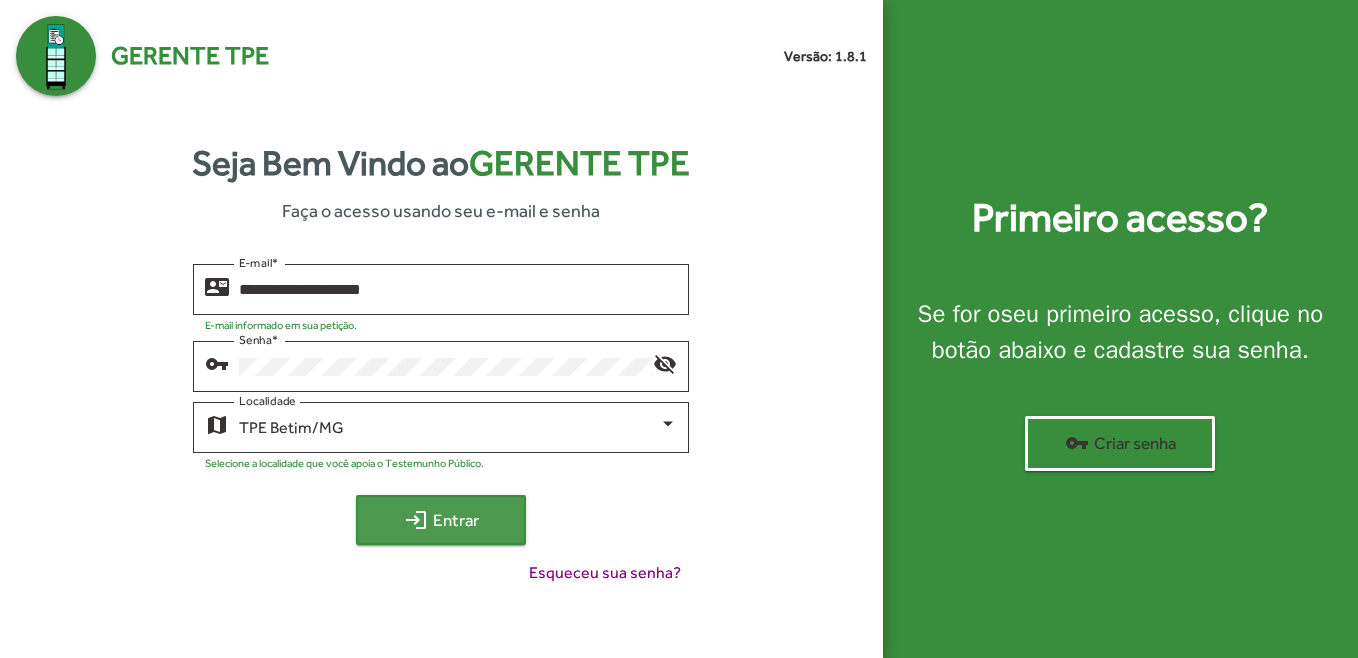 click on "login  Entrar" 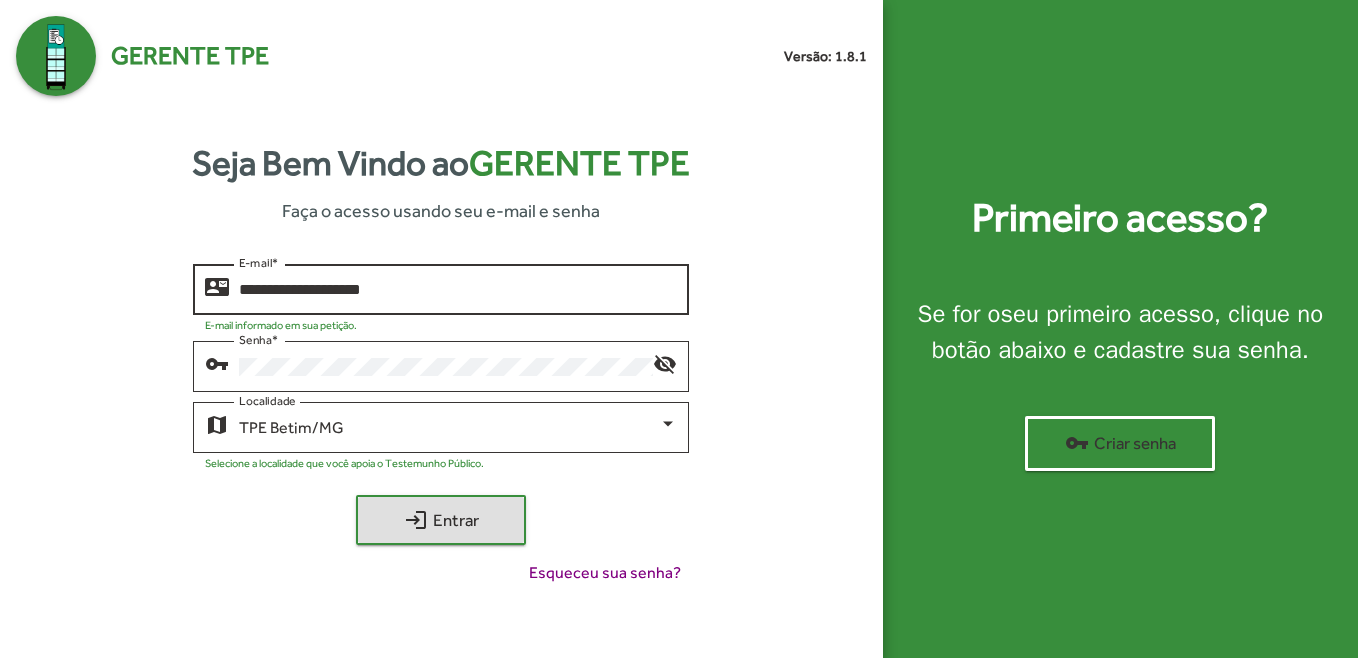 click on "**********" at bounding box center (458, 290) 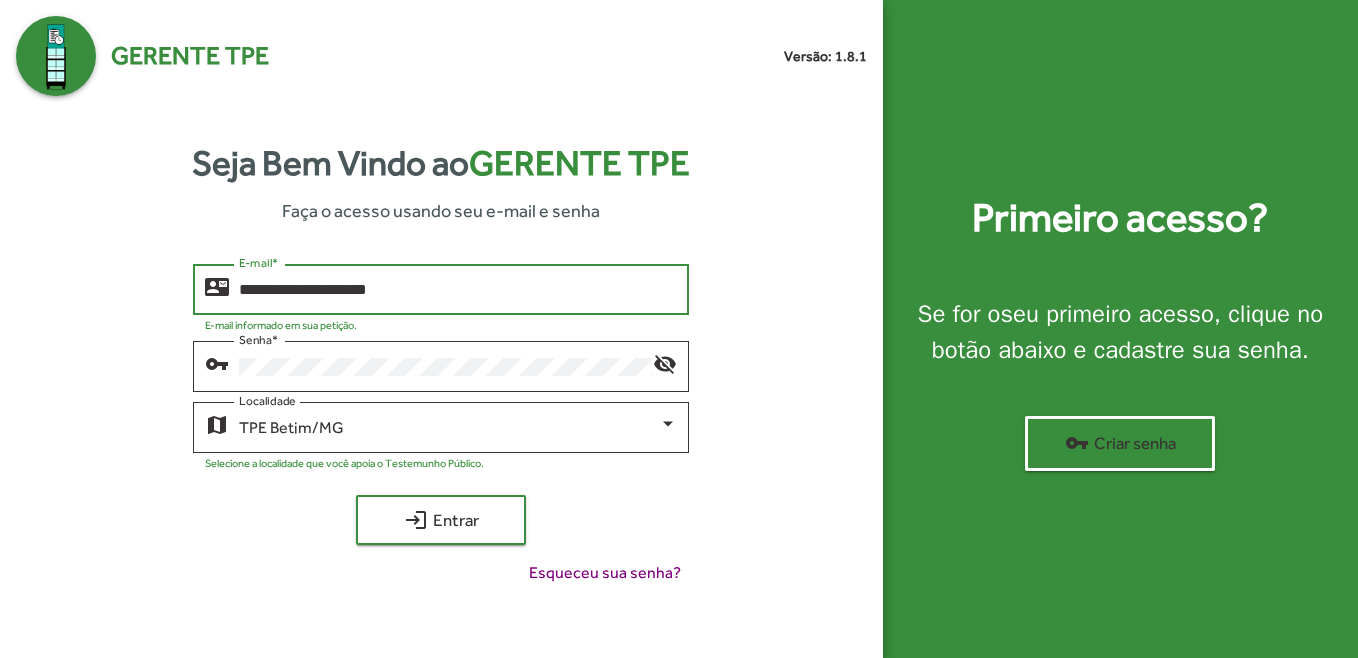 click on "**********" at bounding box center (458, 290) 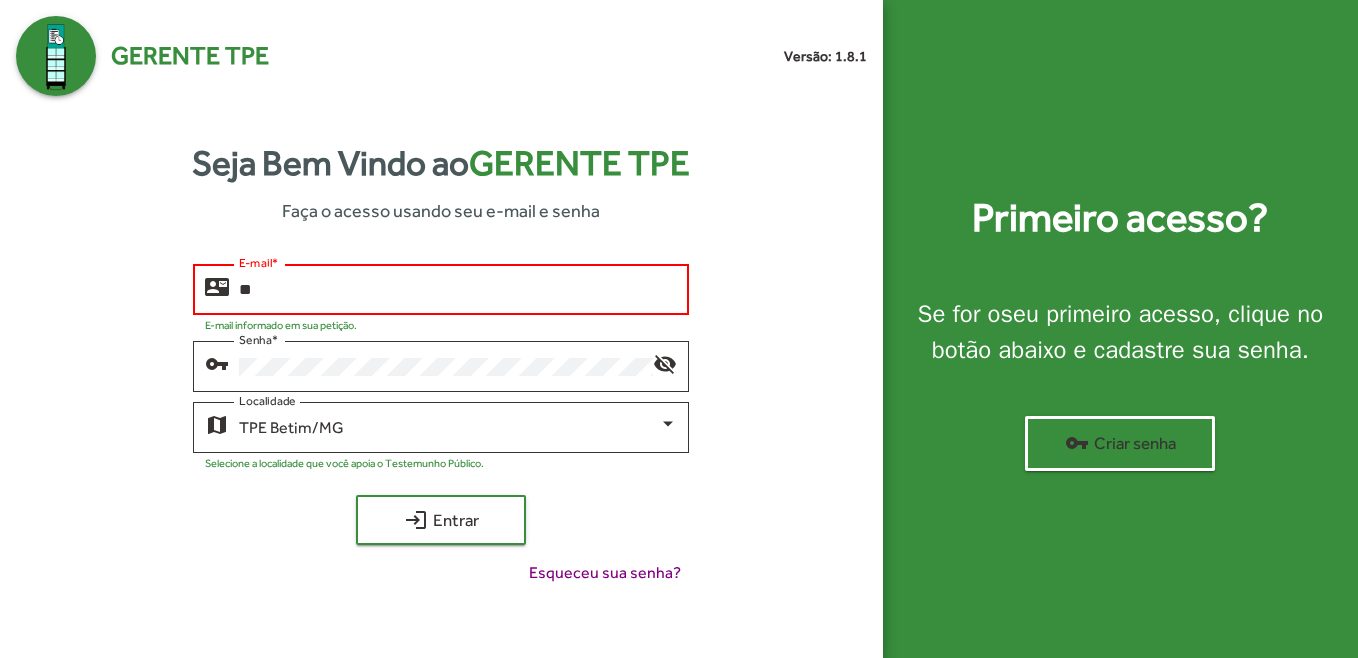 type on "*" 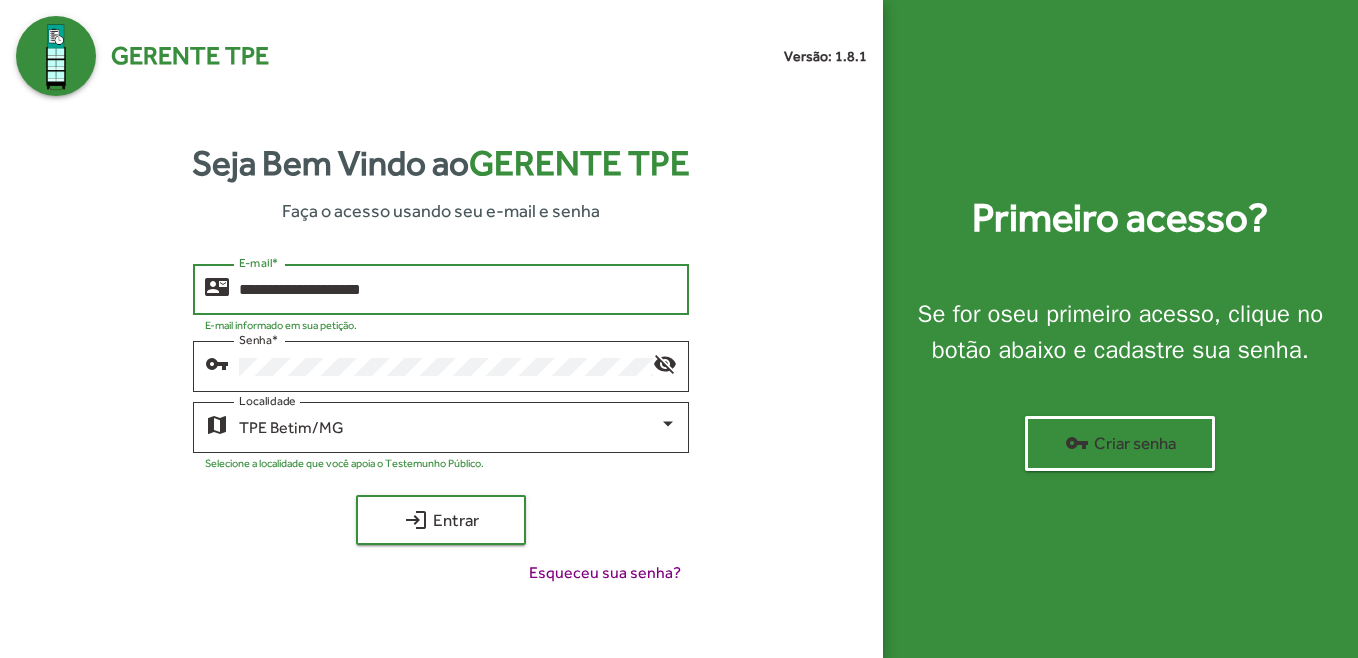 type on "**********" 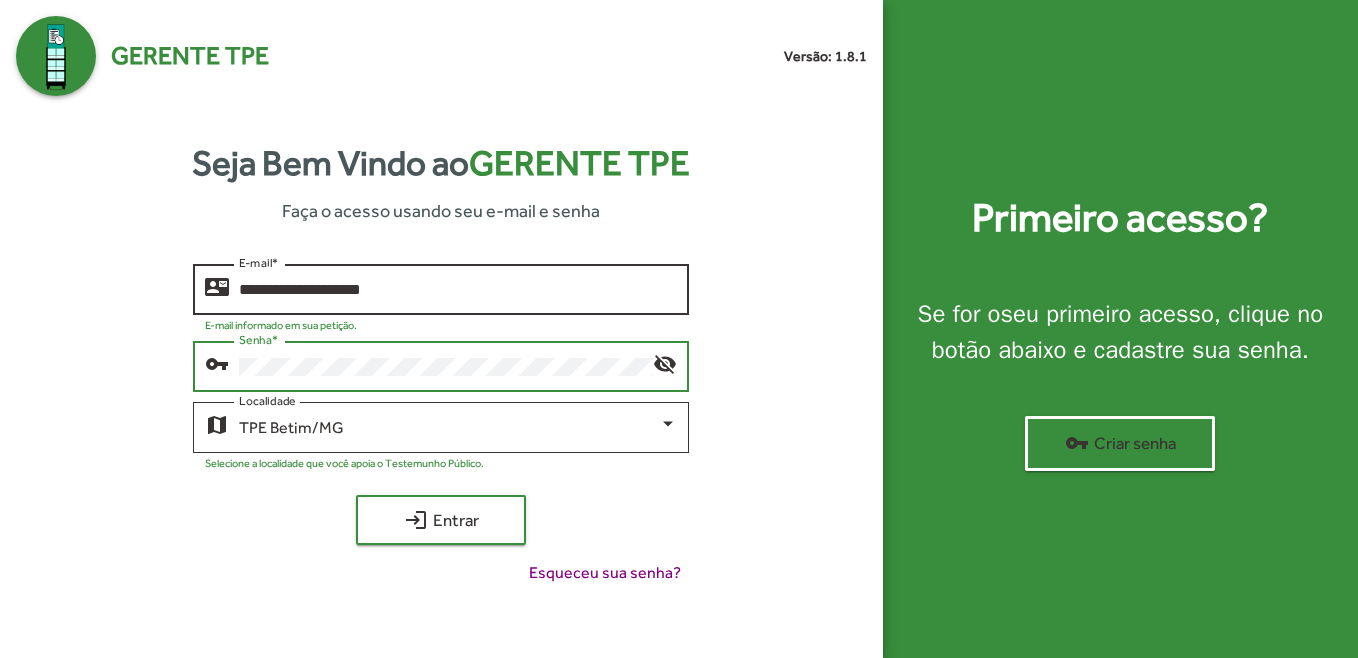 click on "login  Entrar" 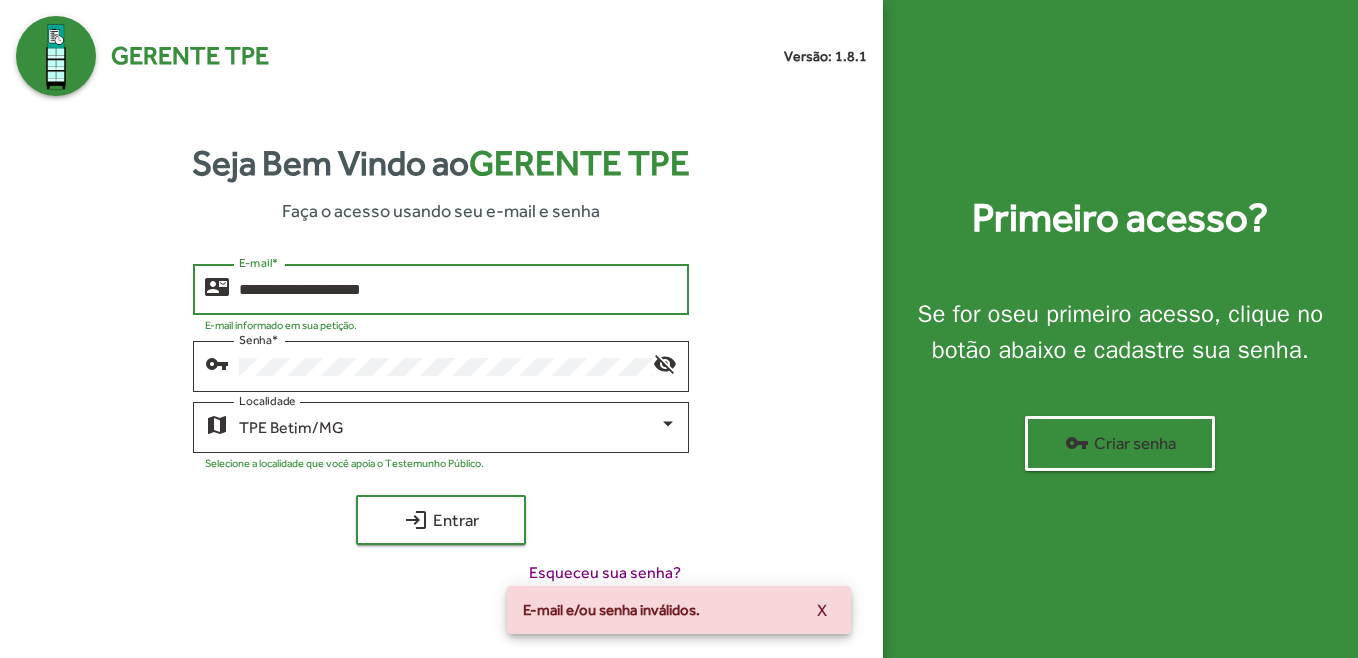 click on "**********" at bounding box center (458, 290) 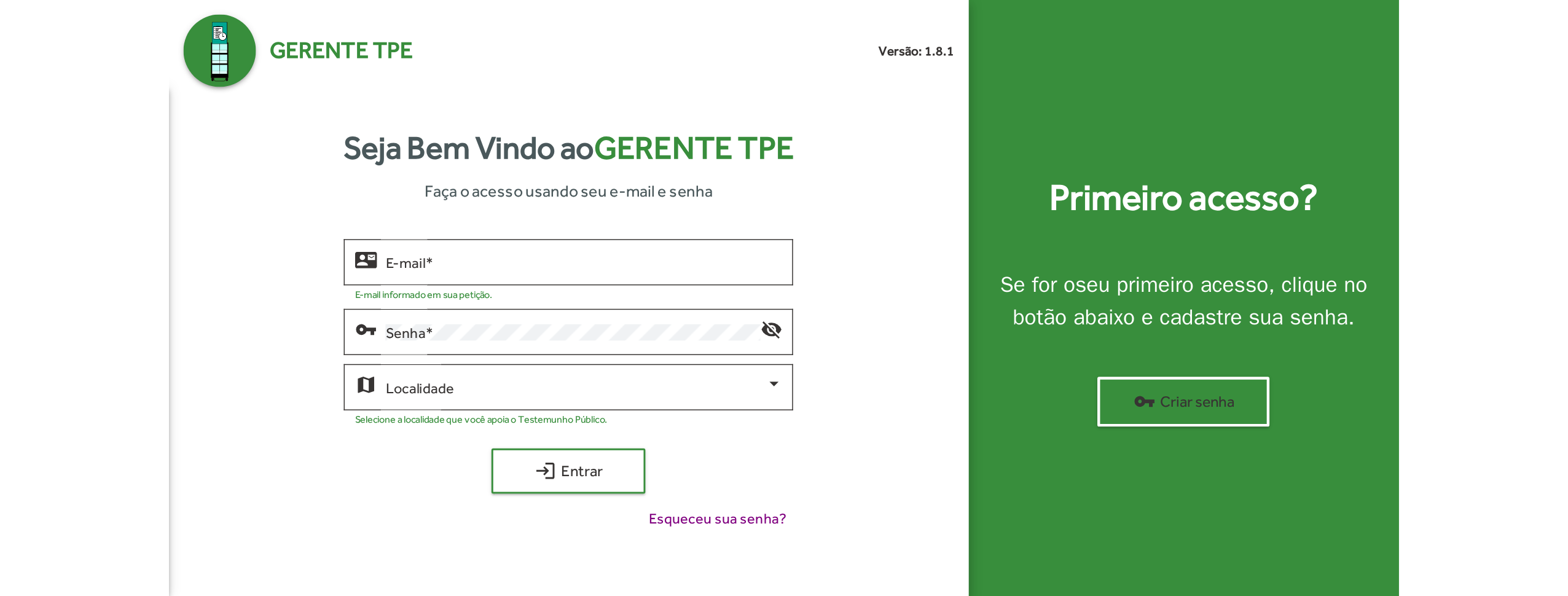 scroll, scrollTop: 0, scrollLeft: 0, axis: both 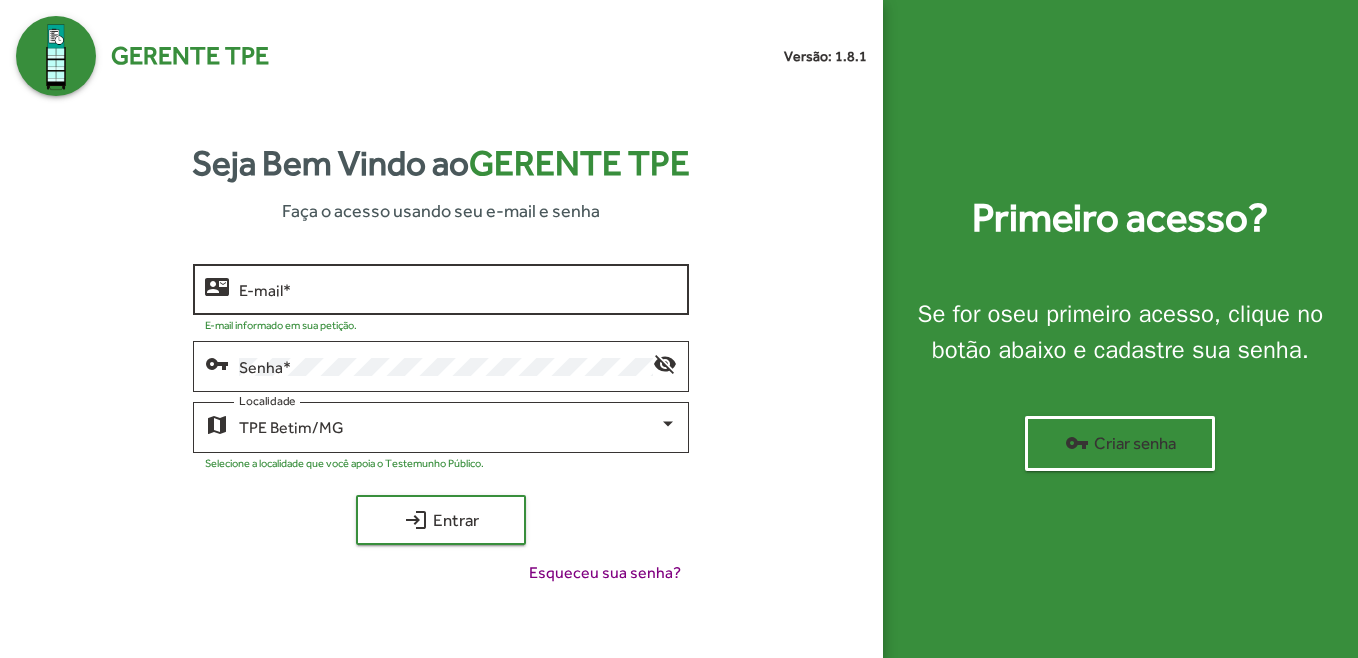 click on "E-mail   *" at bounding box center (458, 290) 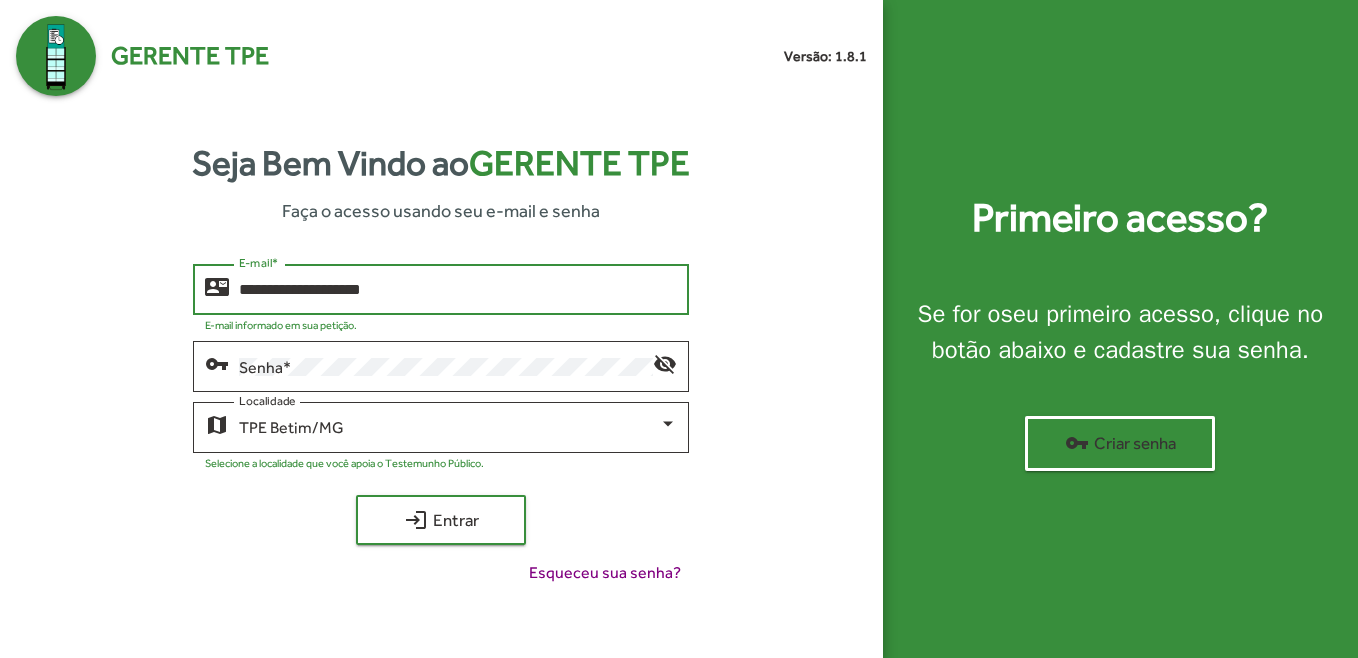type on "**********" 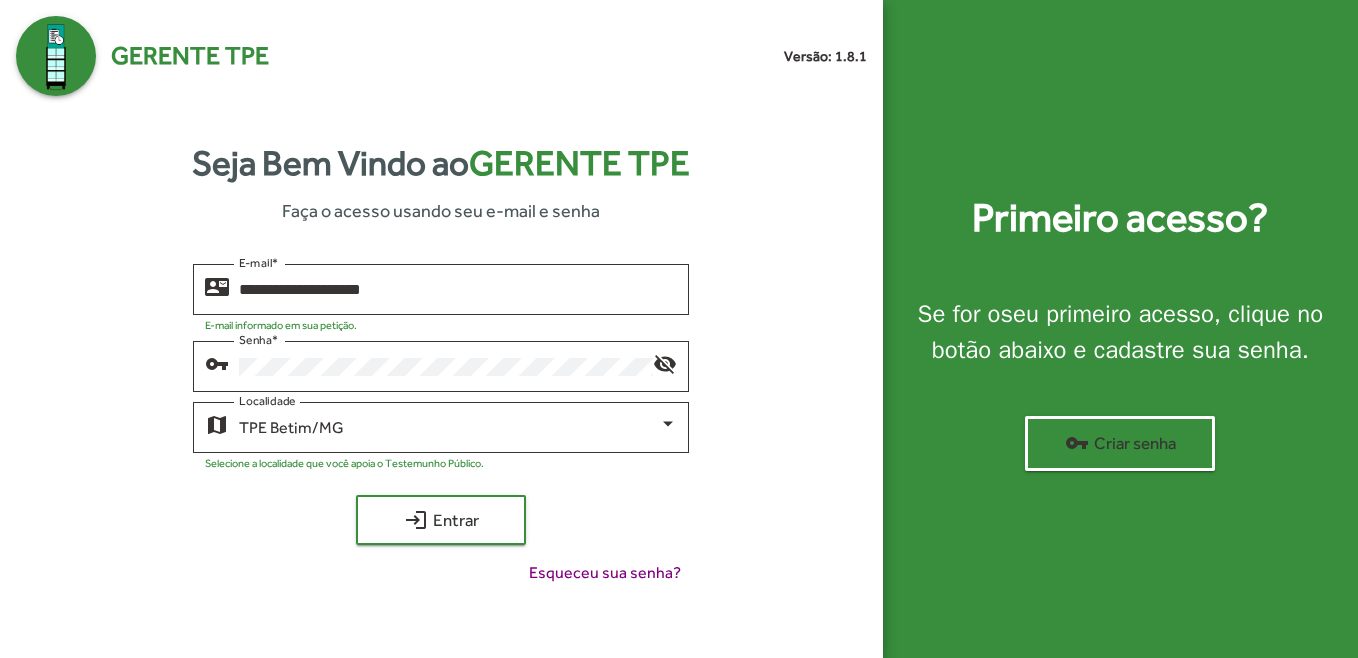 click on "**********" 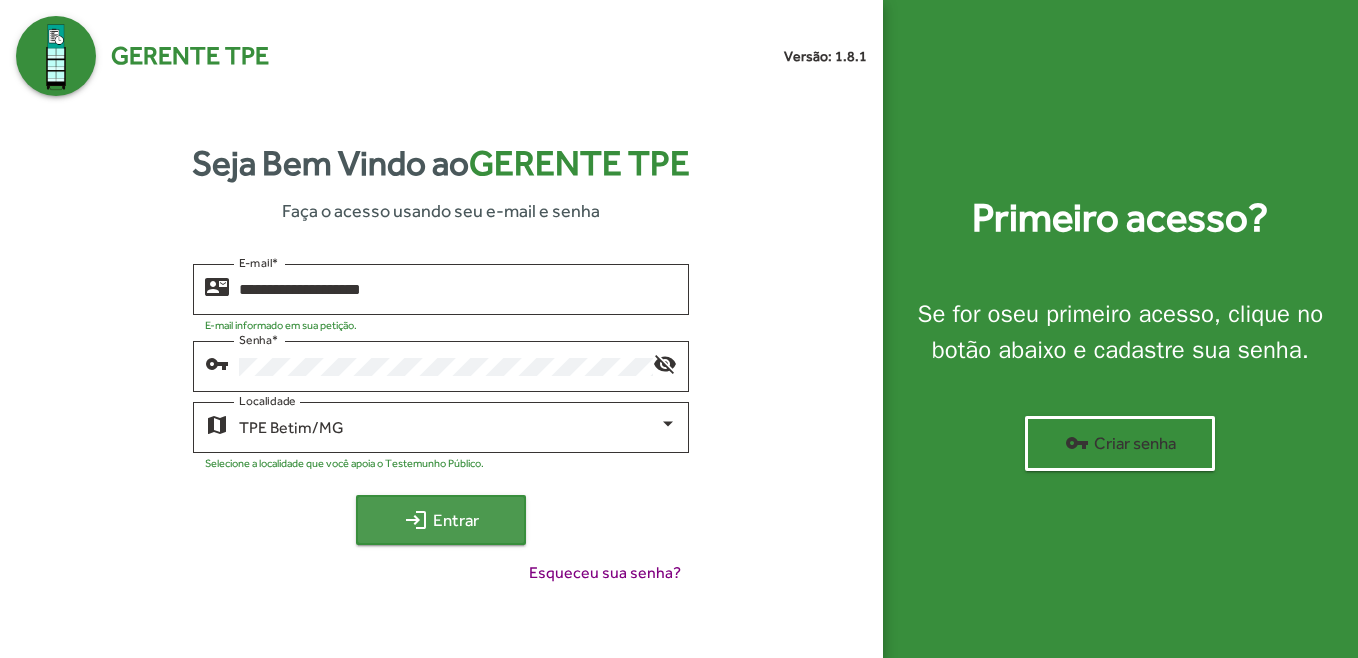 click on "login  Entrar" 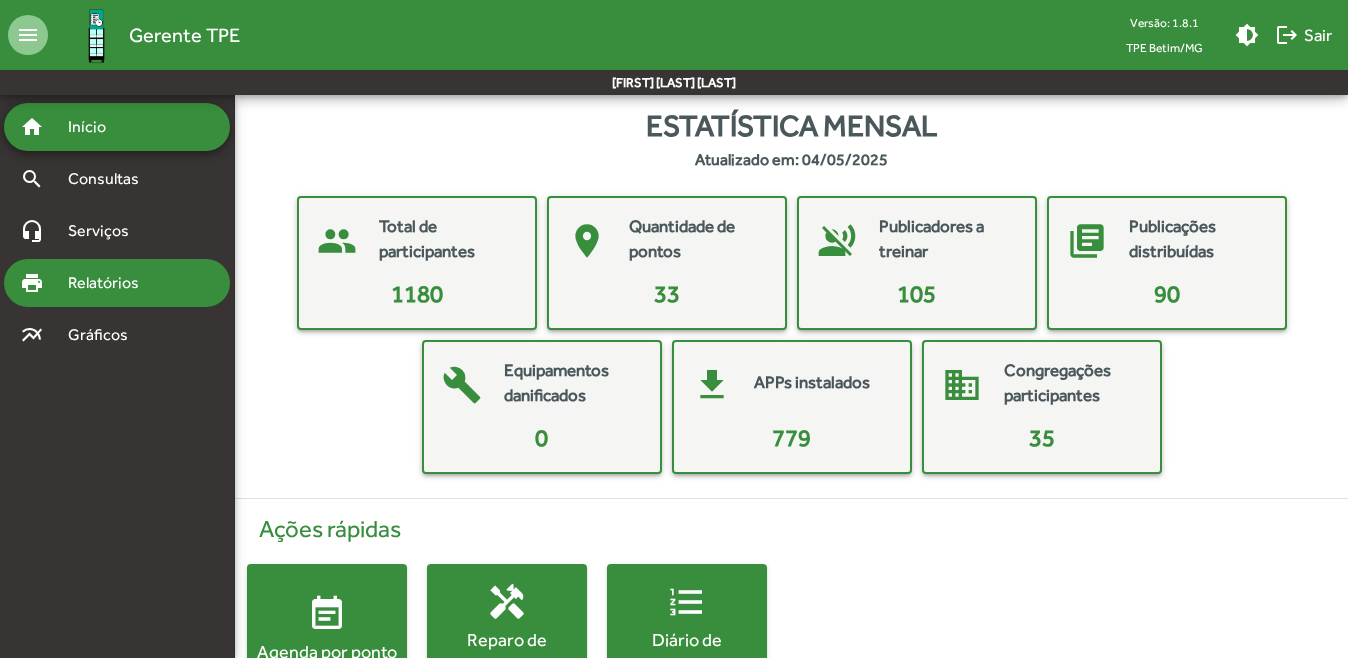 click on "Relatórios" at bounding box center [110, 283] 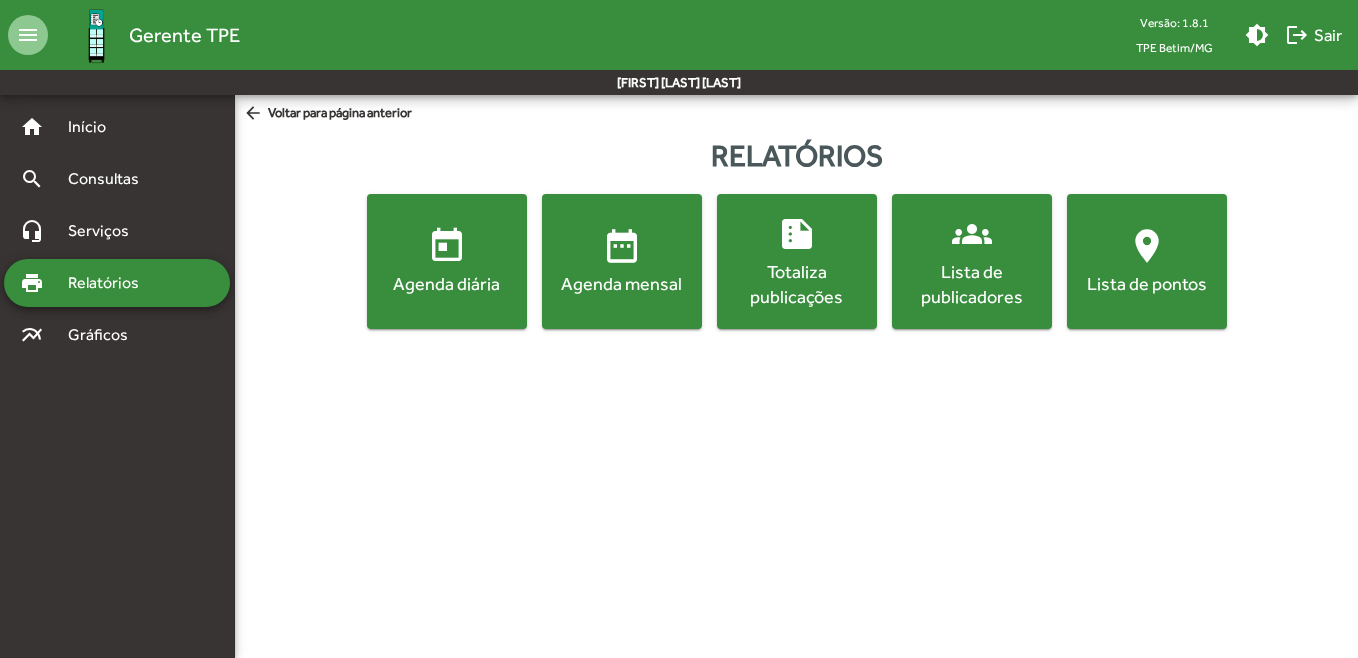 click on "today" 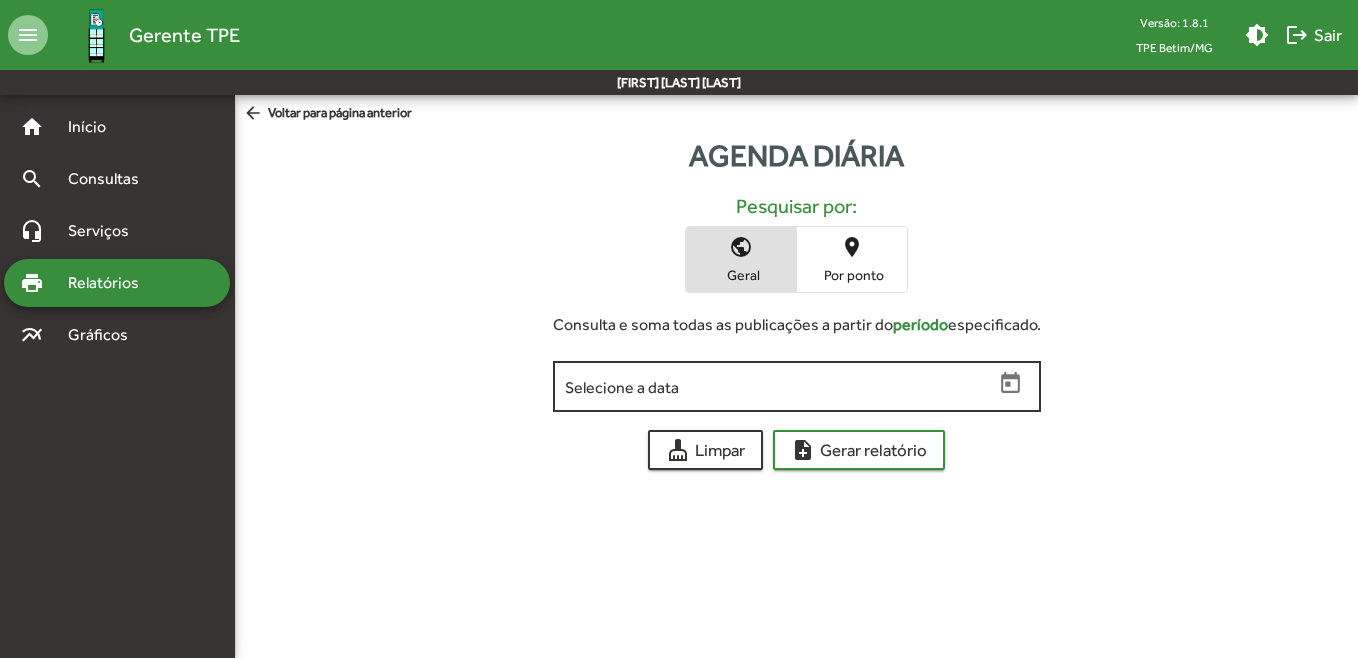 click on "Selecione a data" at bounding box center [779, 387] 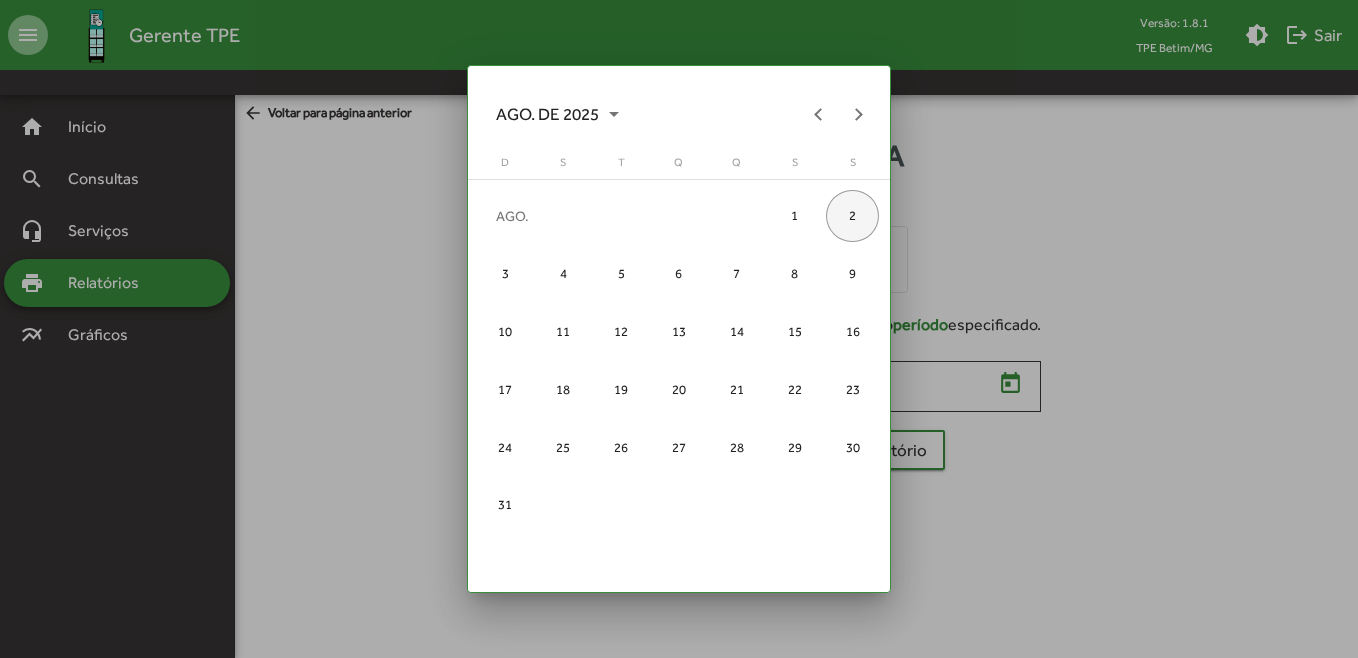 click on "2" at bounding box center (852, 216) 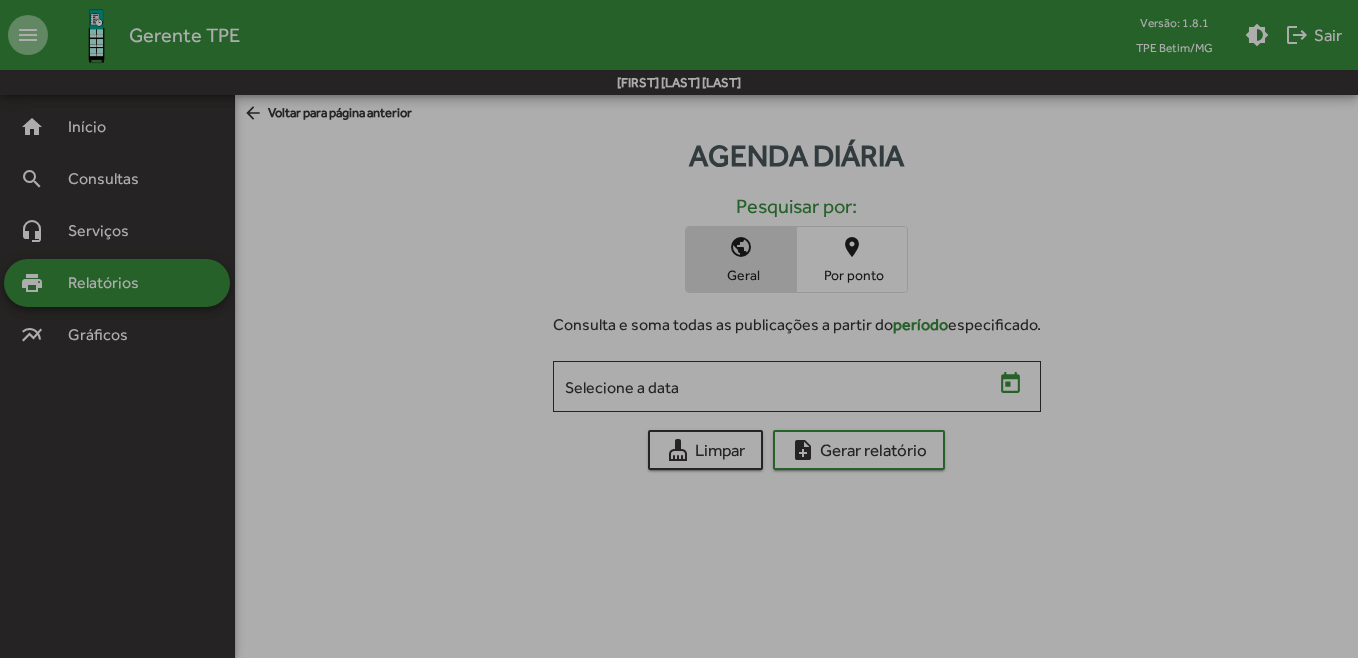 type on "**********" 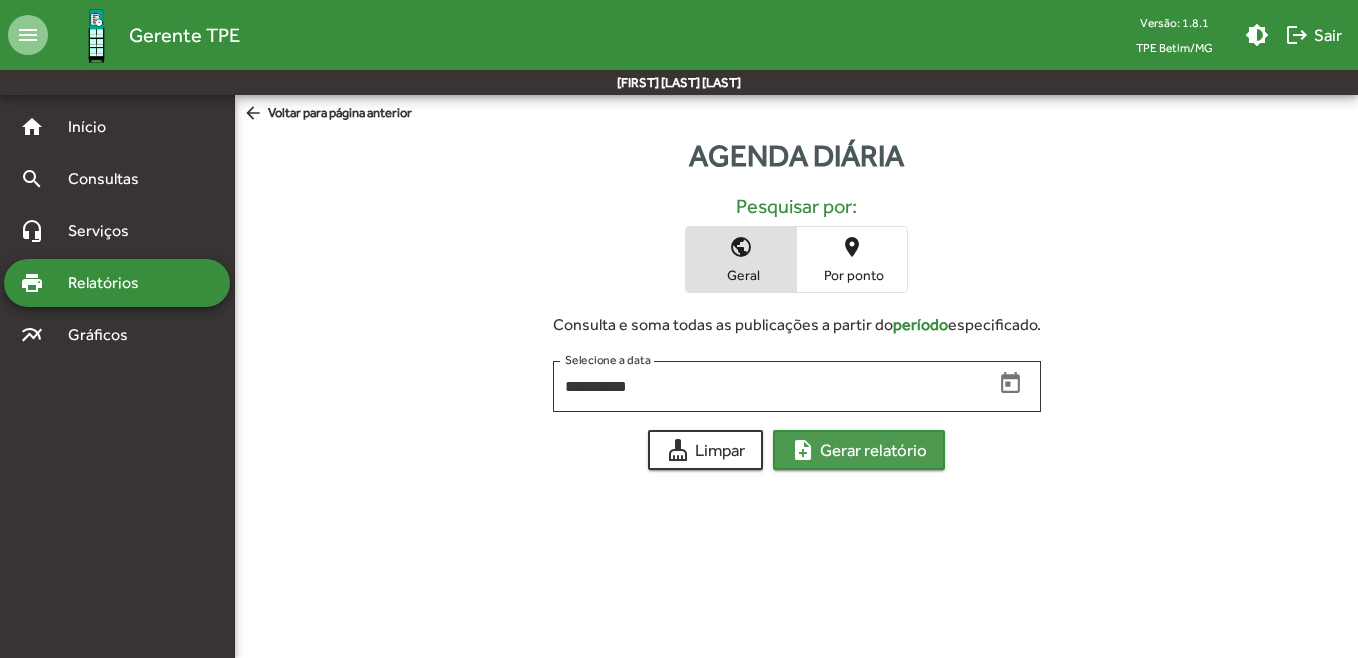 click on "note_add  Gerar relatório" 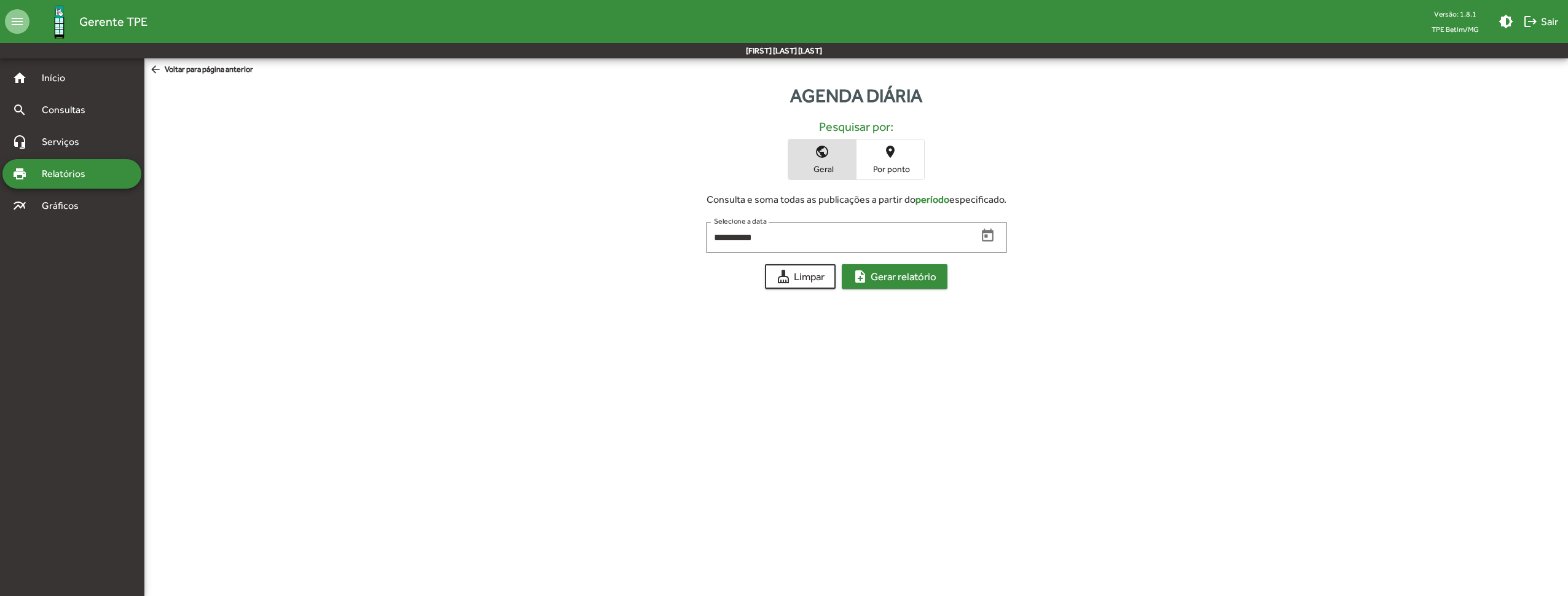 click on "note_add  Gerar relatório" 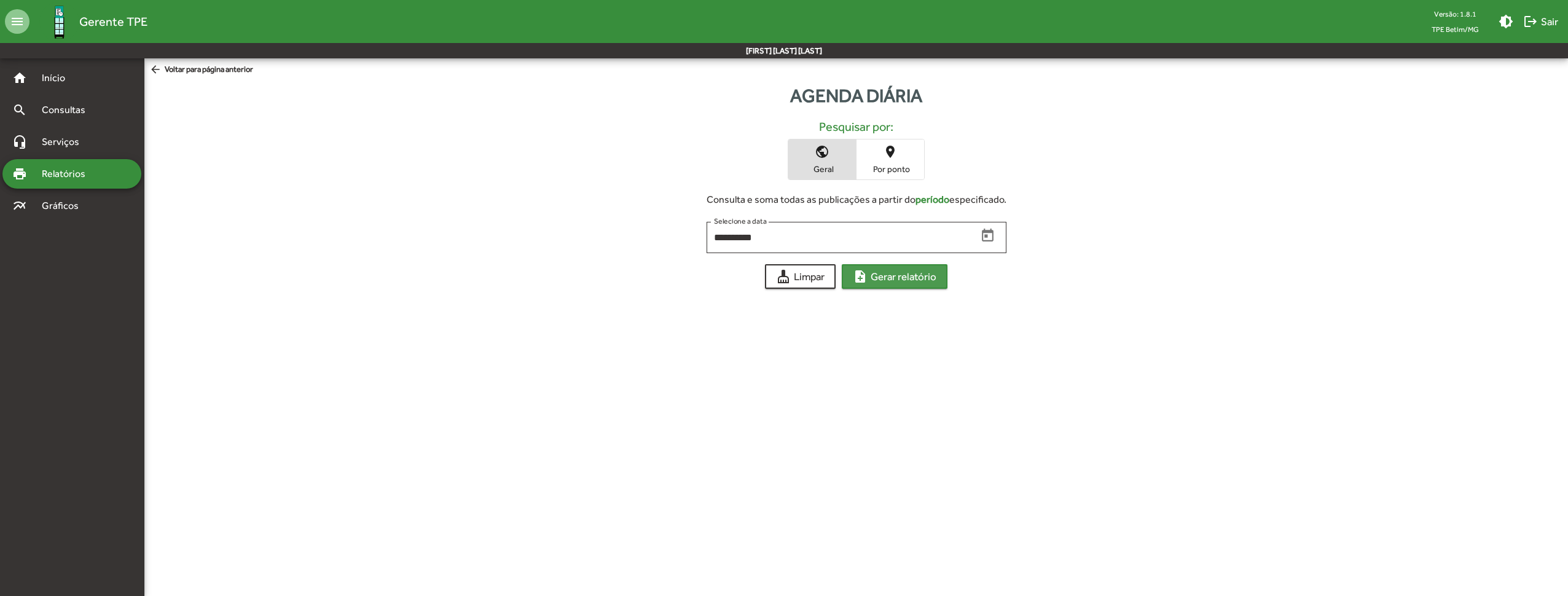 click on "note_add  Gerar relatório" 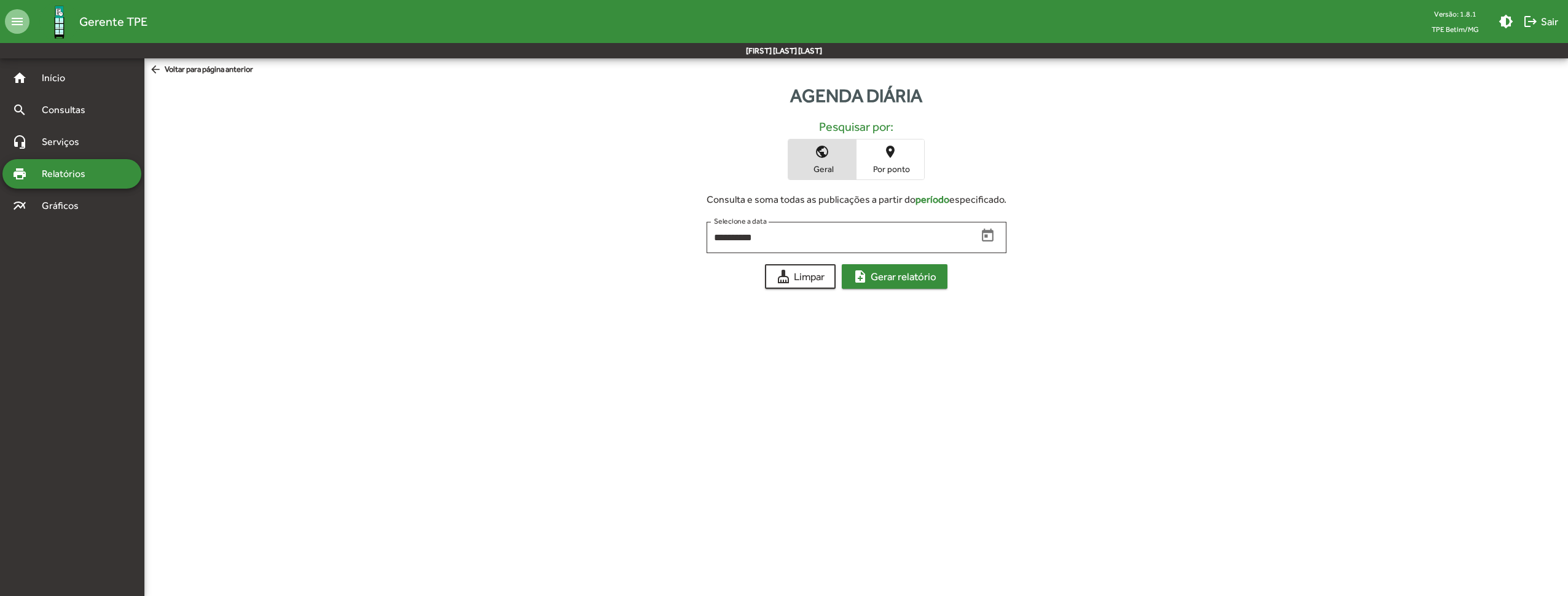 click on "note_add  Gerar relatório" 